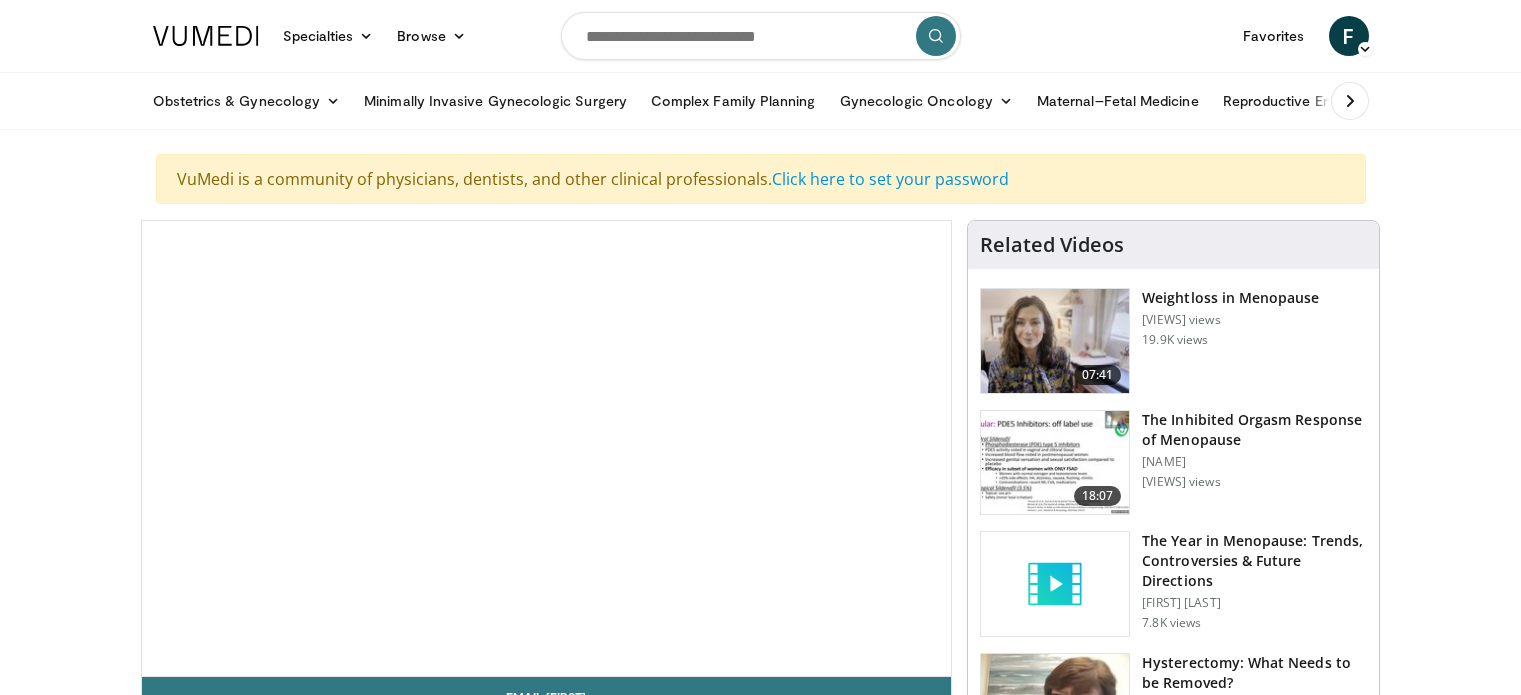 scroll, scrollTop: 0, scrollLeft: 0, axis: both 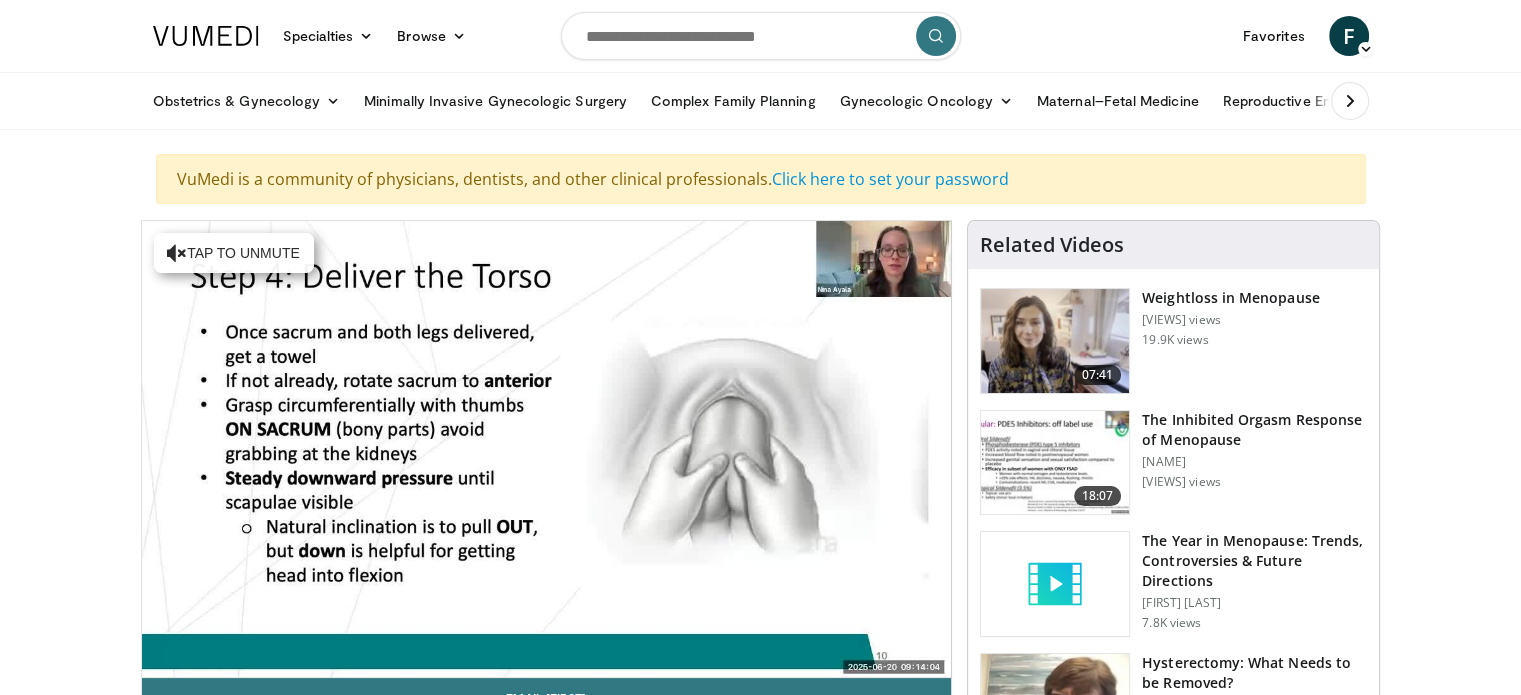 click on "**********" at bounding box center (547, 449) 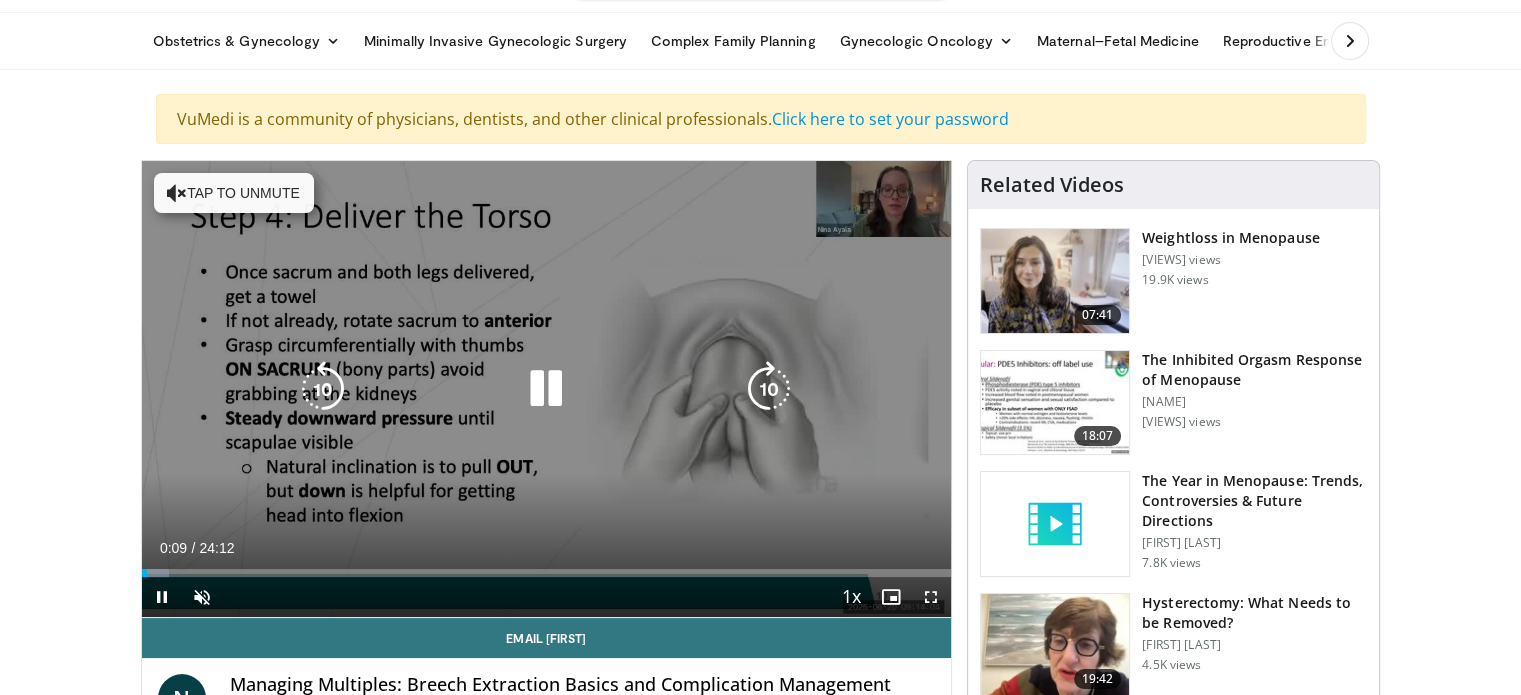 scroll, scrollTop: 60, scrollLeft: 0, axis: vertical 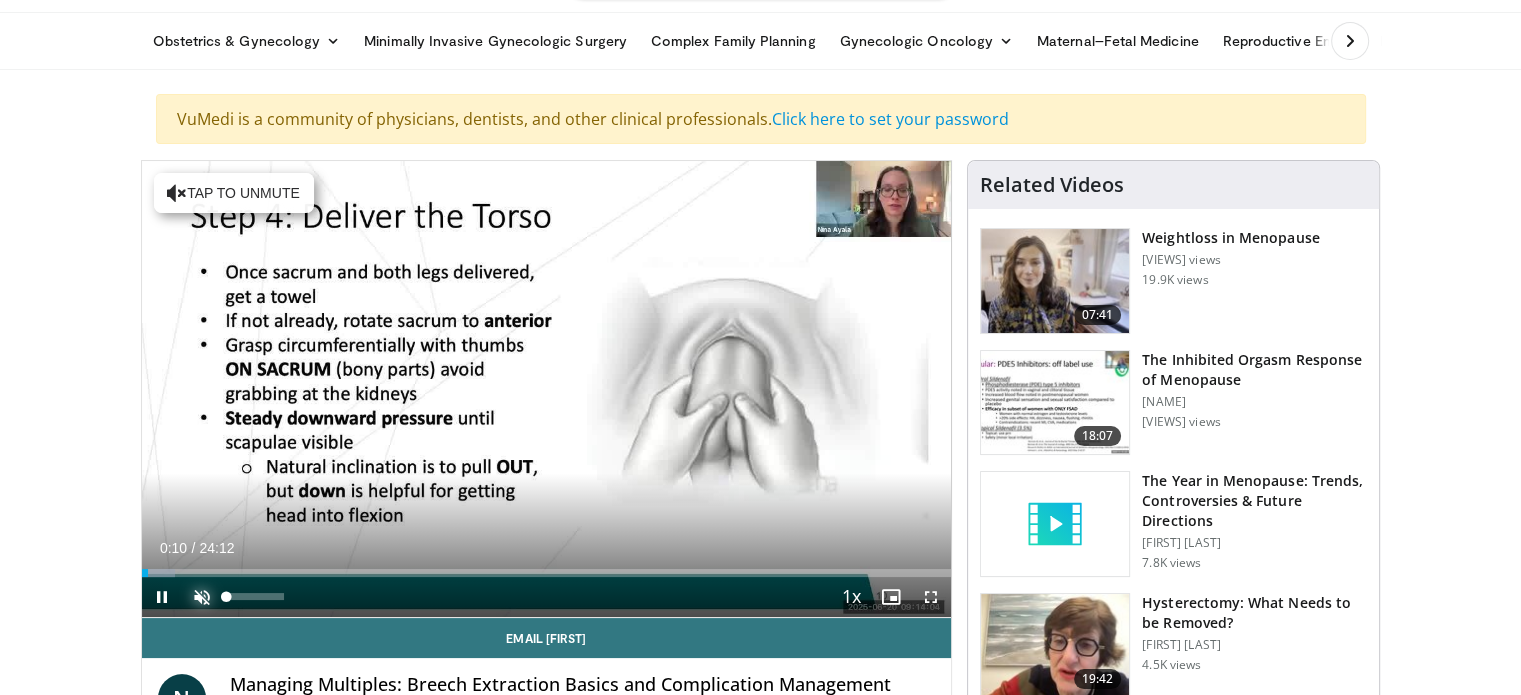 click at bounding box center [202, 597] 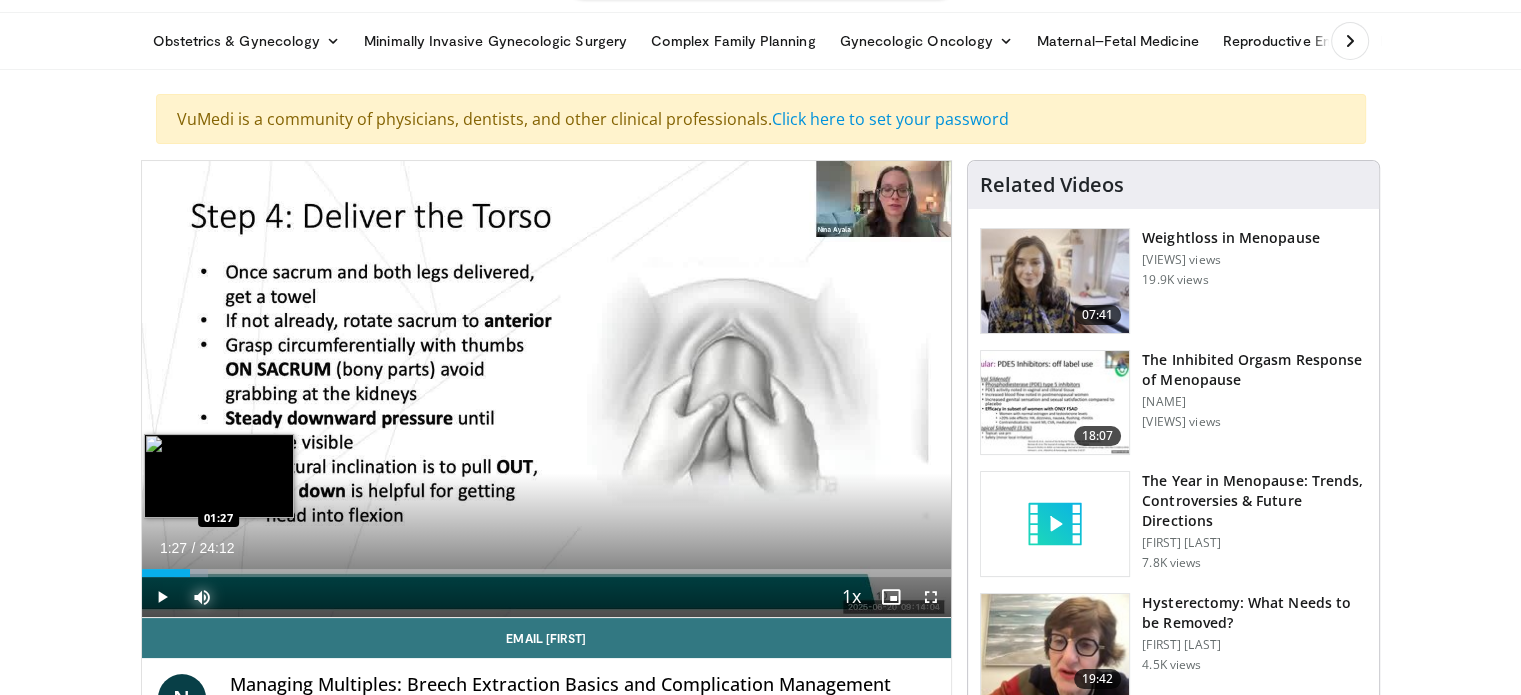 click at bounding box center (191, 573) 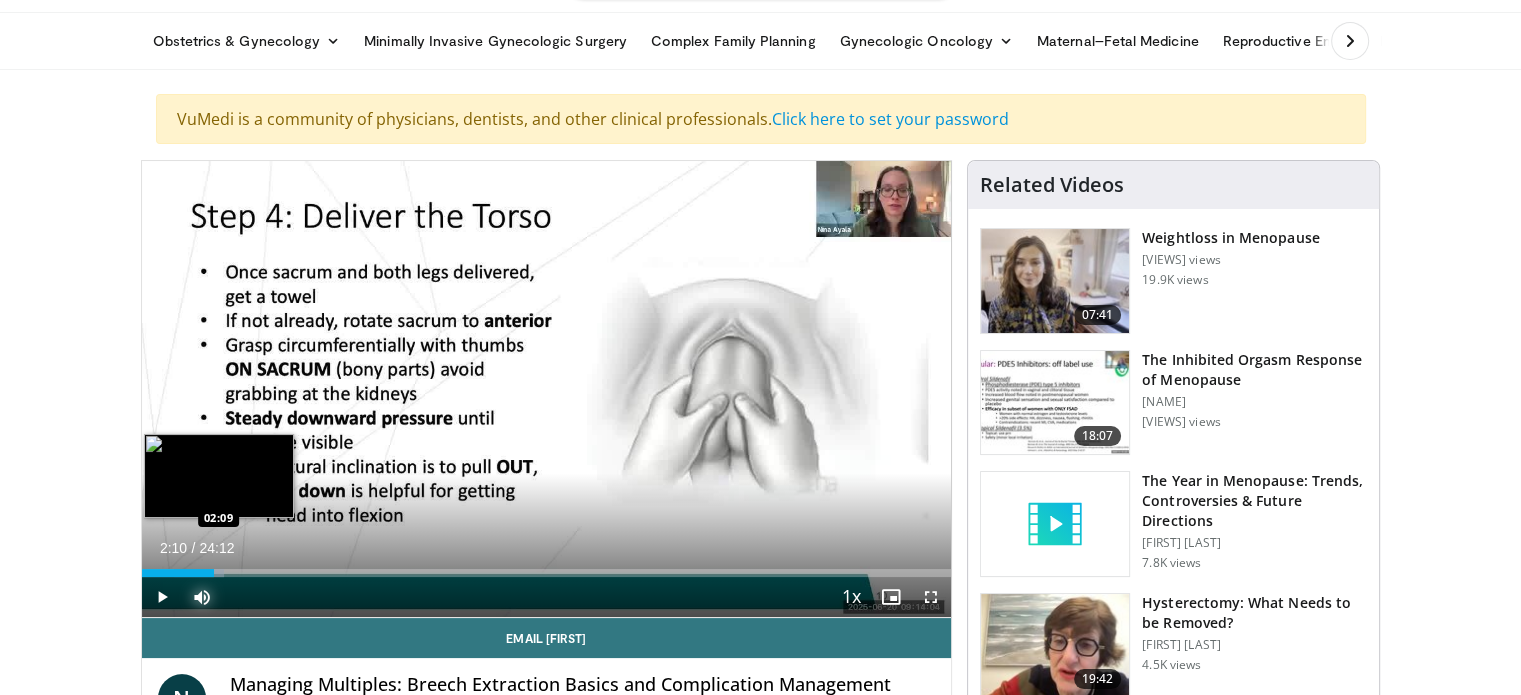 click at bounding box center [199, 573] 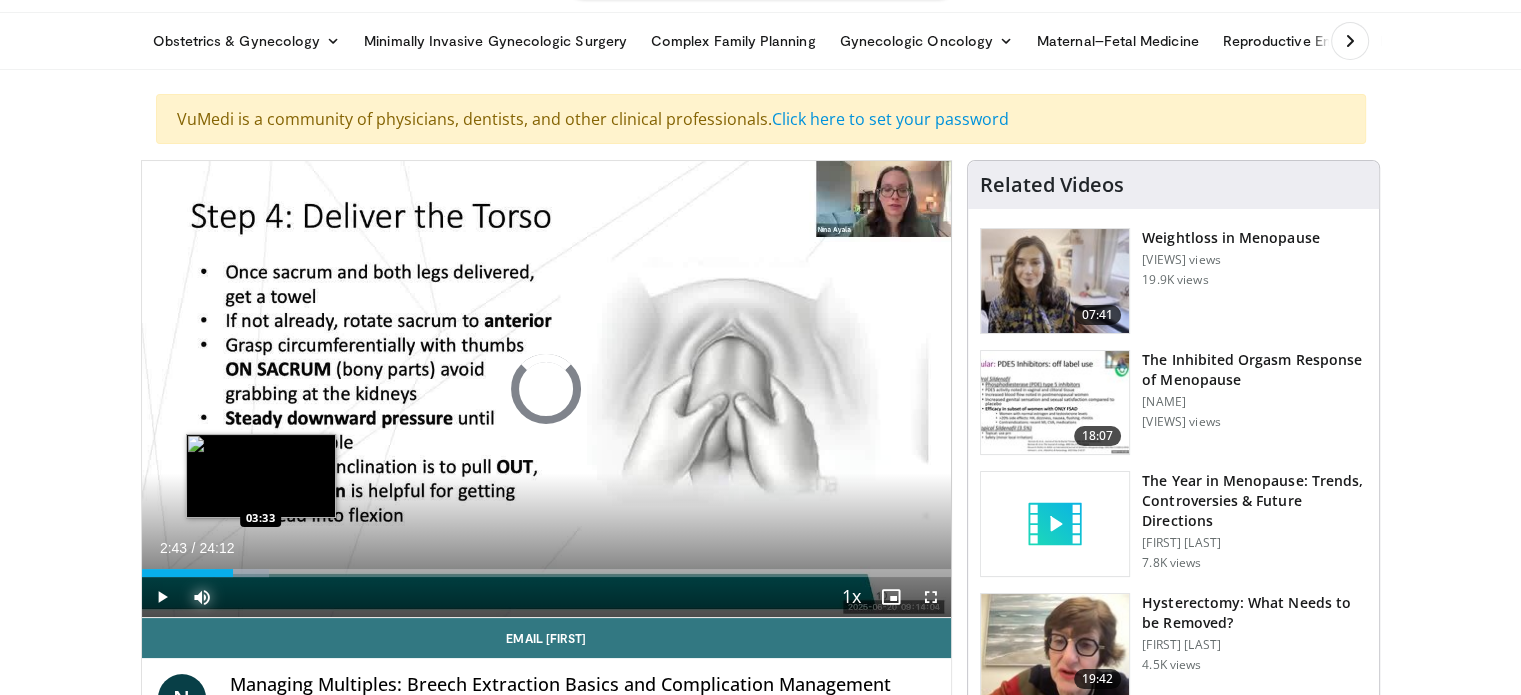 click on "Loaded :  15.70% [TIME] [TIME]" at bounding box center [547, 573] 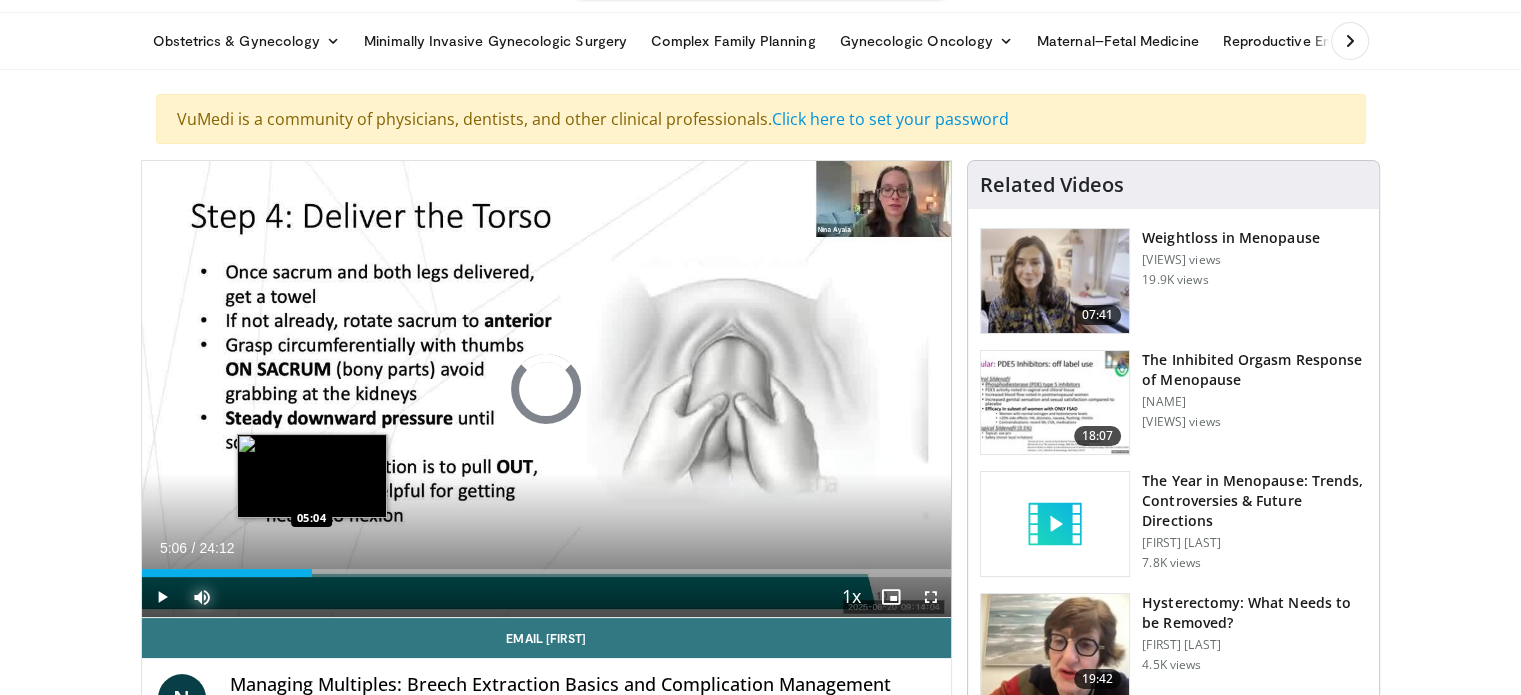click on "Loaded :  19.11% 03:36 05:04" at bounding box center [547, 567] 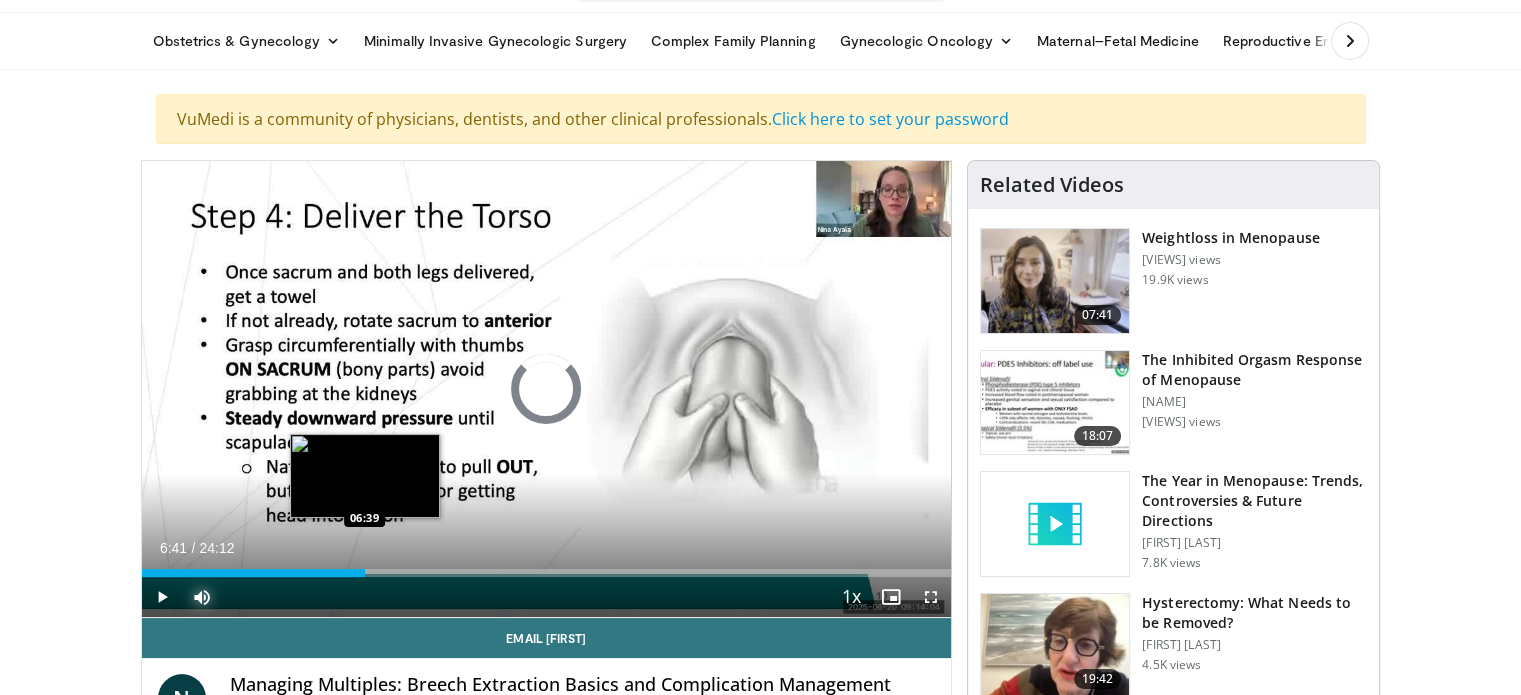 click on "Loaded :  25.94% 05:14 06:39" at bounding box center [547, 573] 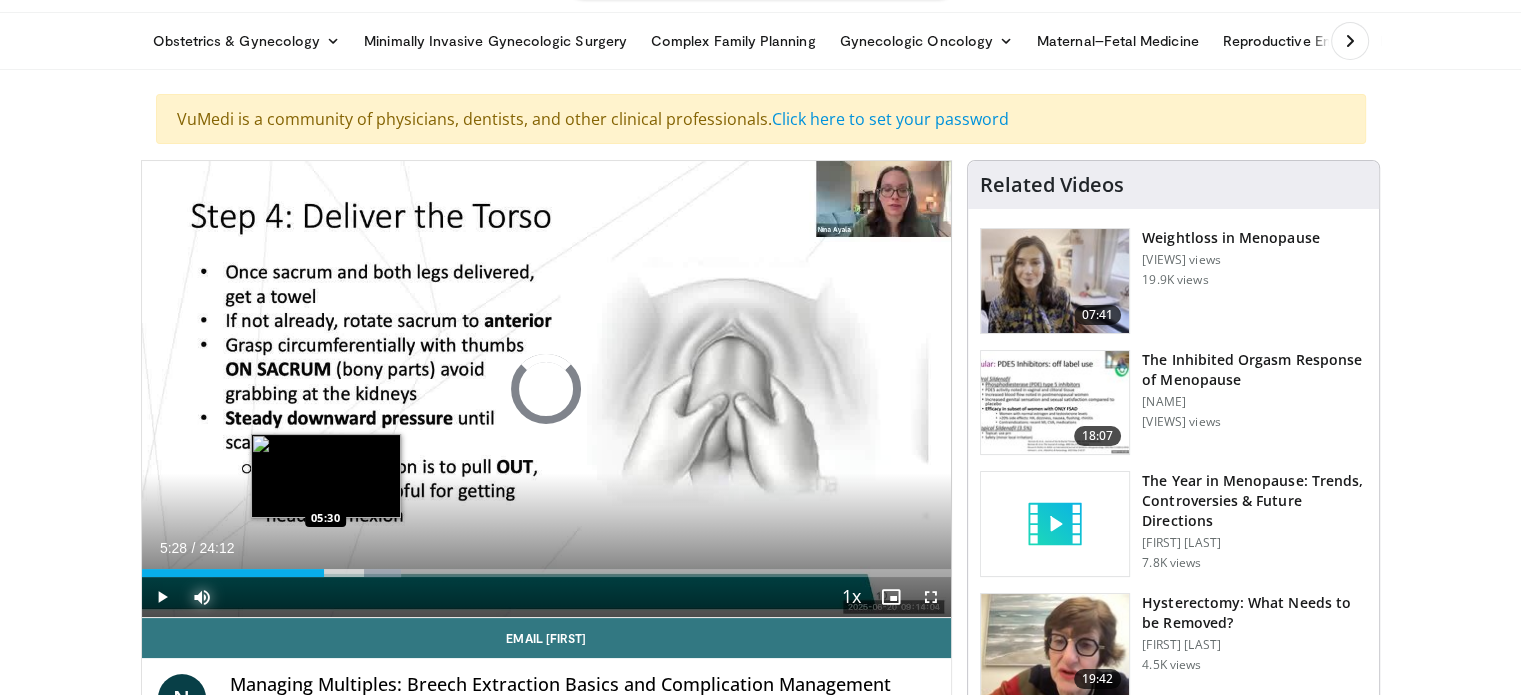 click on "06:43" at bounding box center [233, 573] 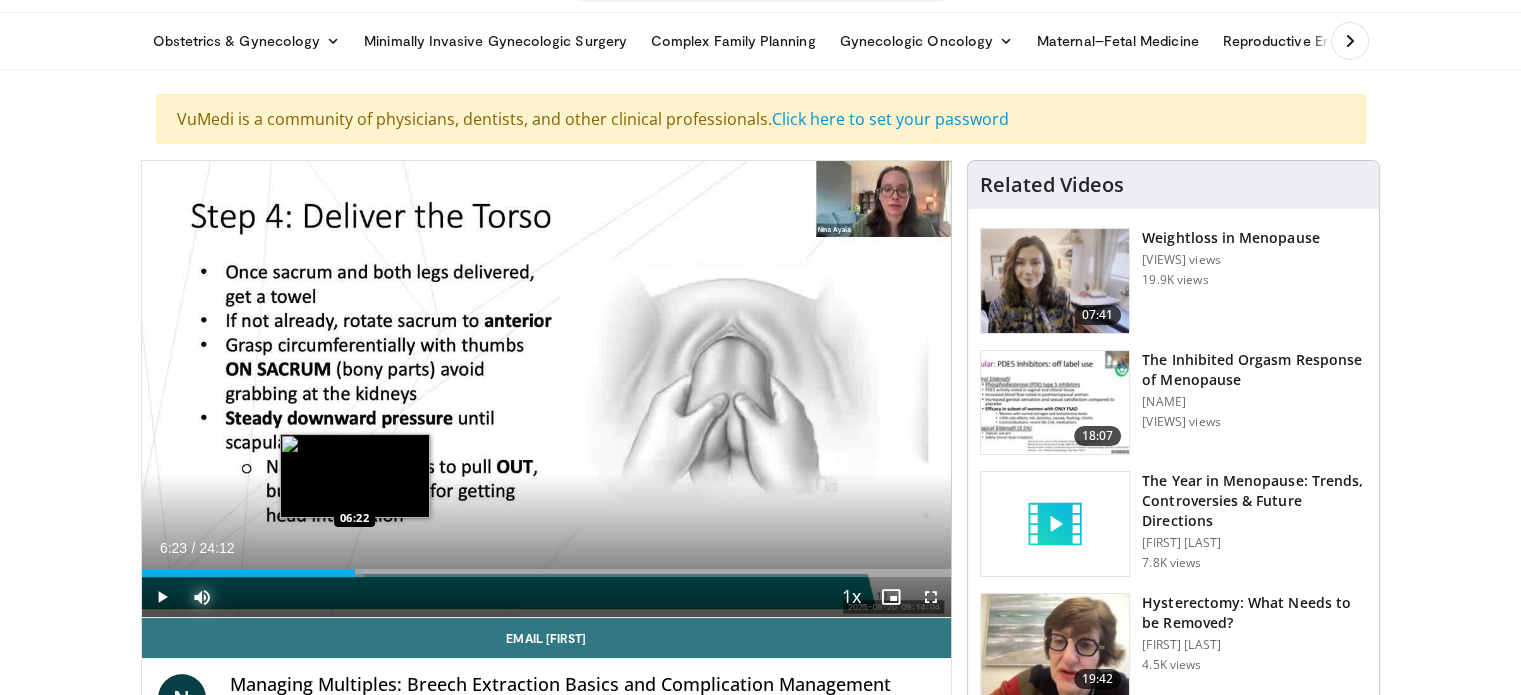 click on "Loaded :  27.53% 06:23 06:22" at bounding box center (547, 567) 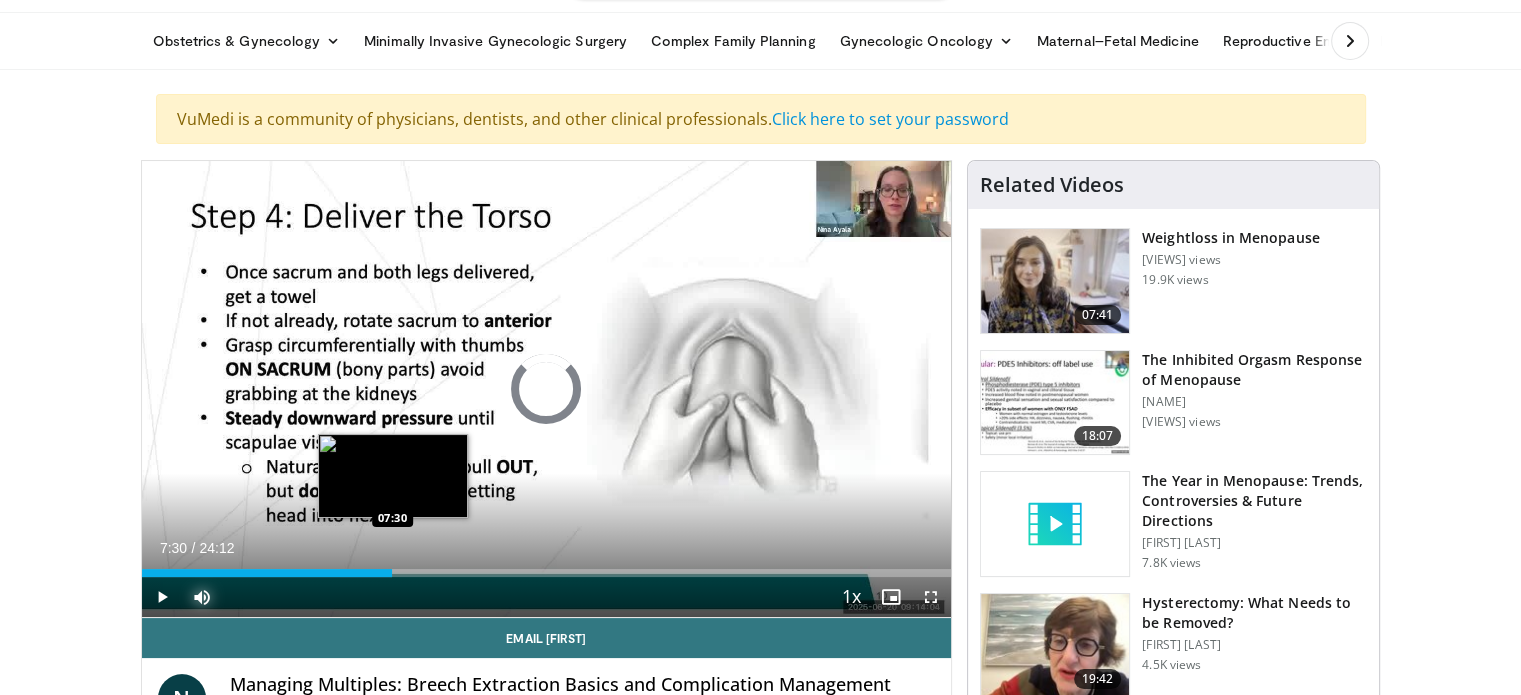 click on "Loaded :  30.97% [TIME] [TIME]" at bounding box center (547, 573) 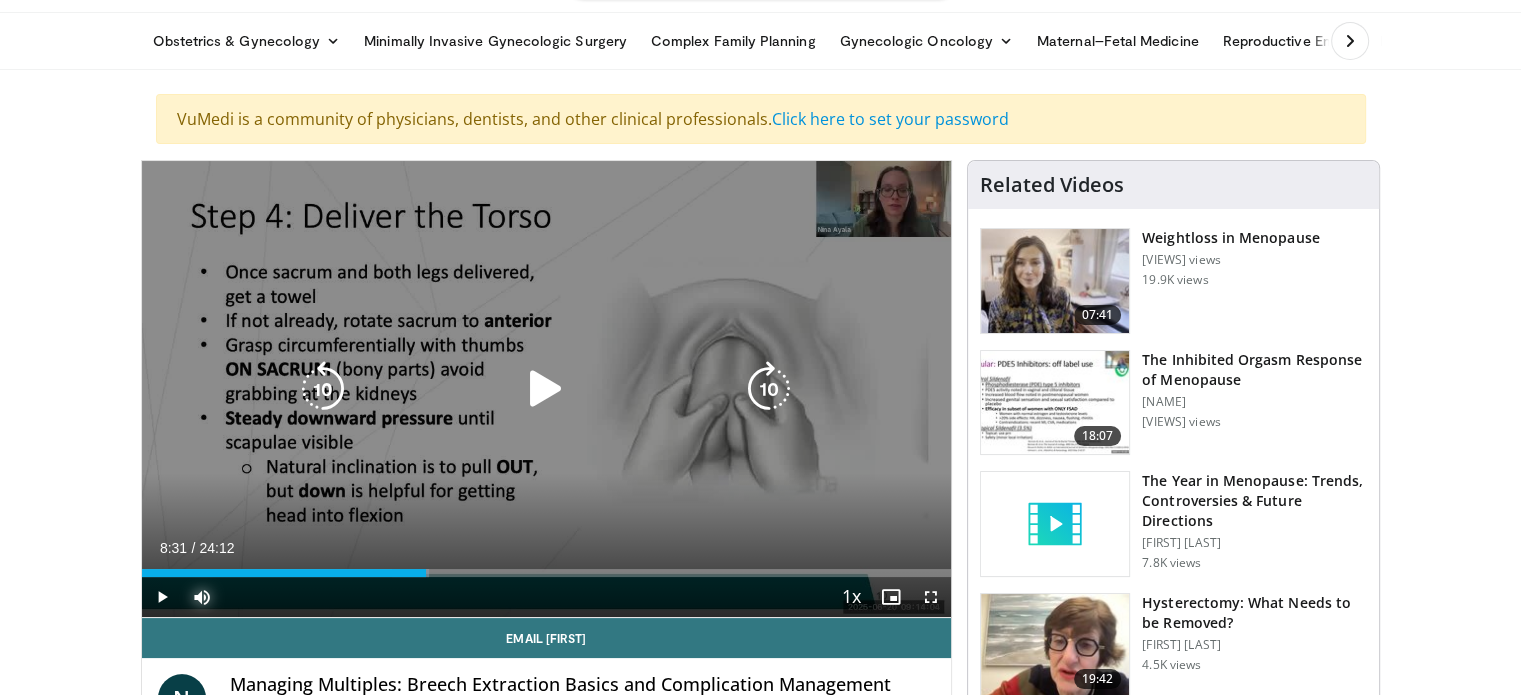 click on "Loaded :  35.50% [TIME] [TIME]" at bounding box center [547, 573] 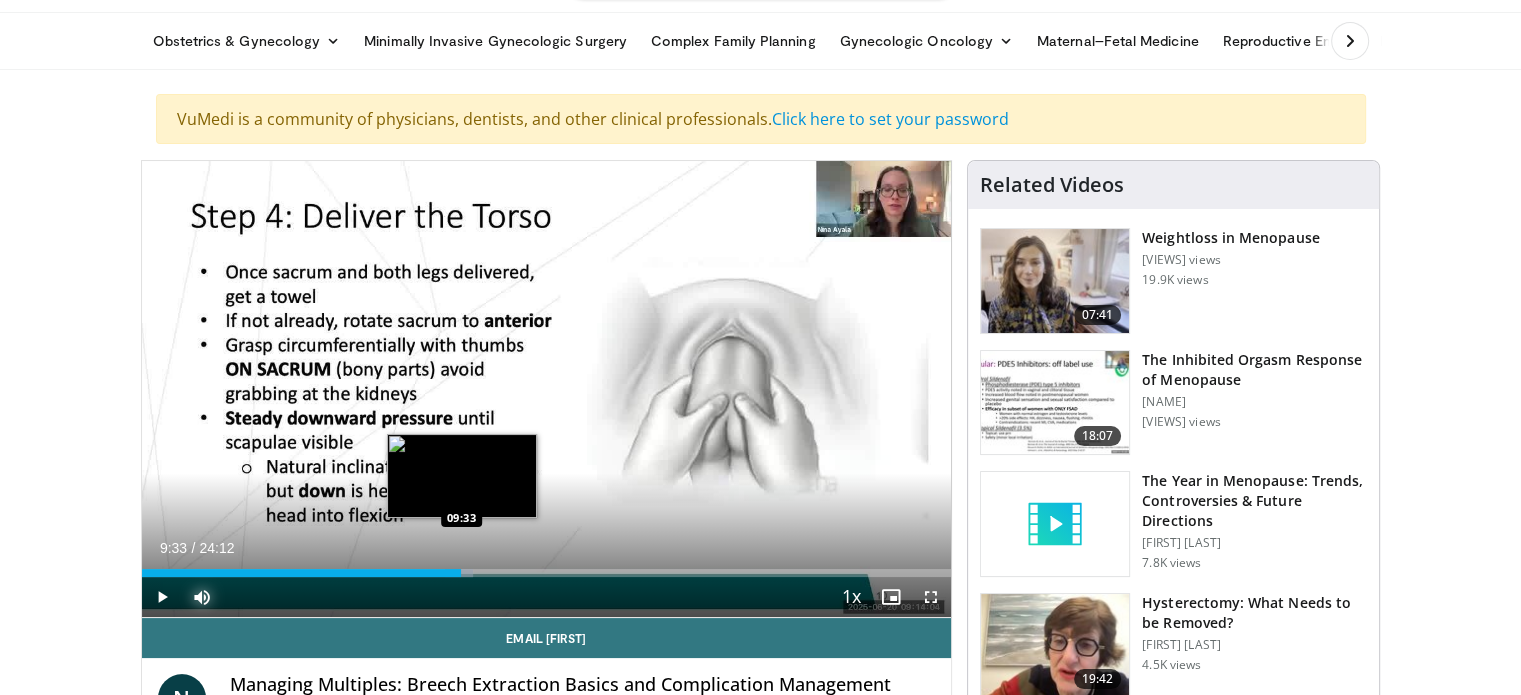 click on "Loaded :  40.96% 09:33 09:33" at bounding box center (547, 567) 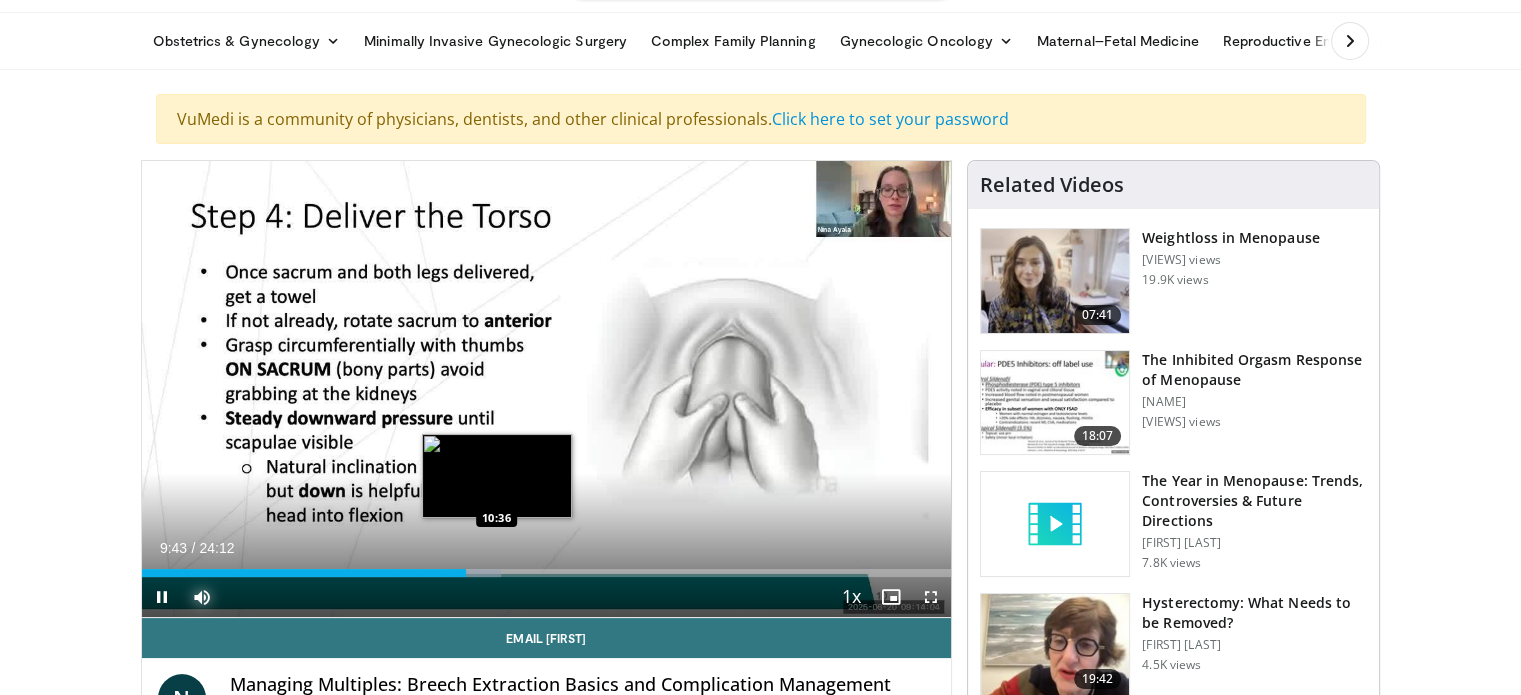 click on "Loaded :  44.38% [TIME] [TIME]" at bounding box center [547, 573] 